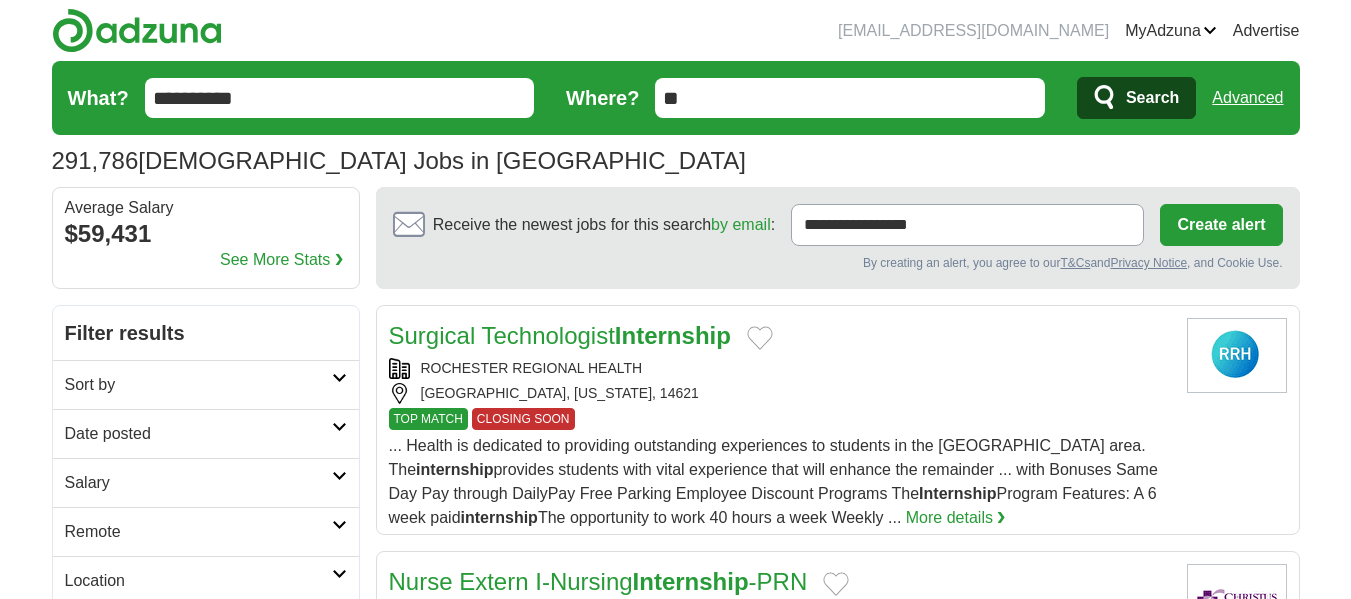scroll, scrollTop: 0, scrollLeft: 0, axis: both 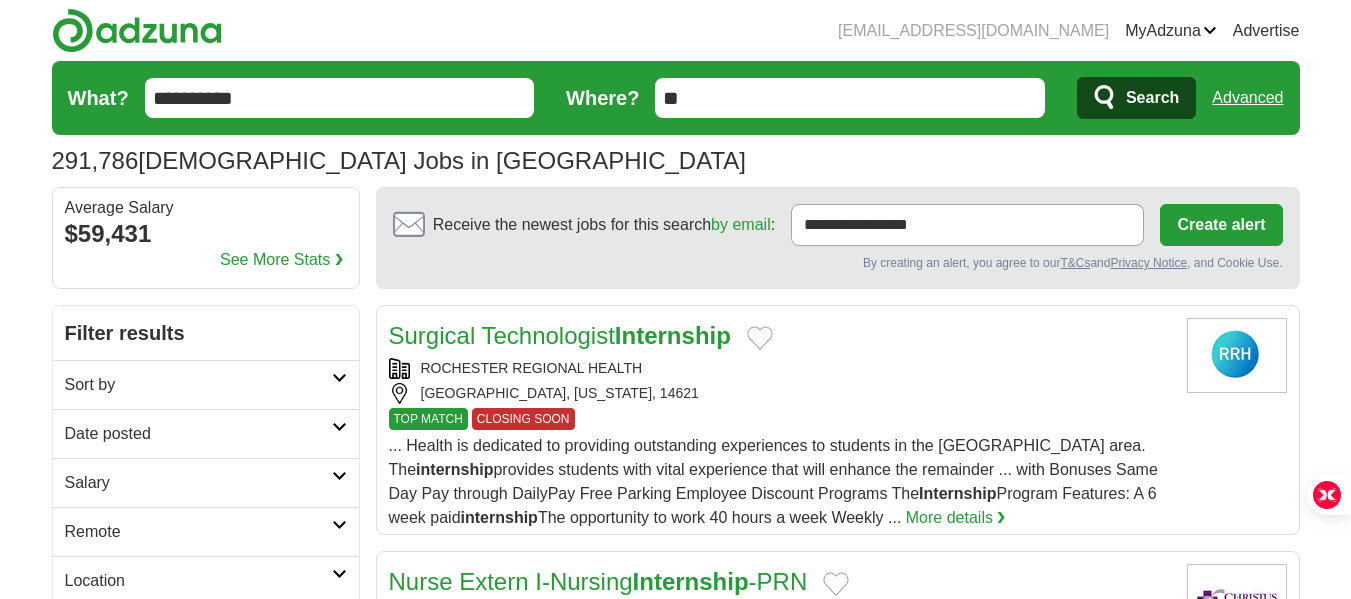 click on "**" at bounding box center [850, 98] 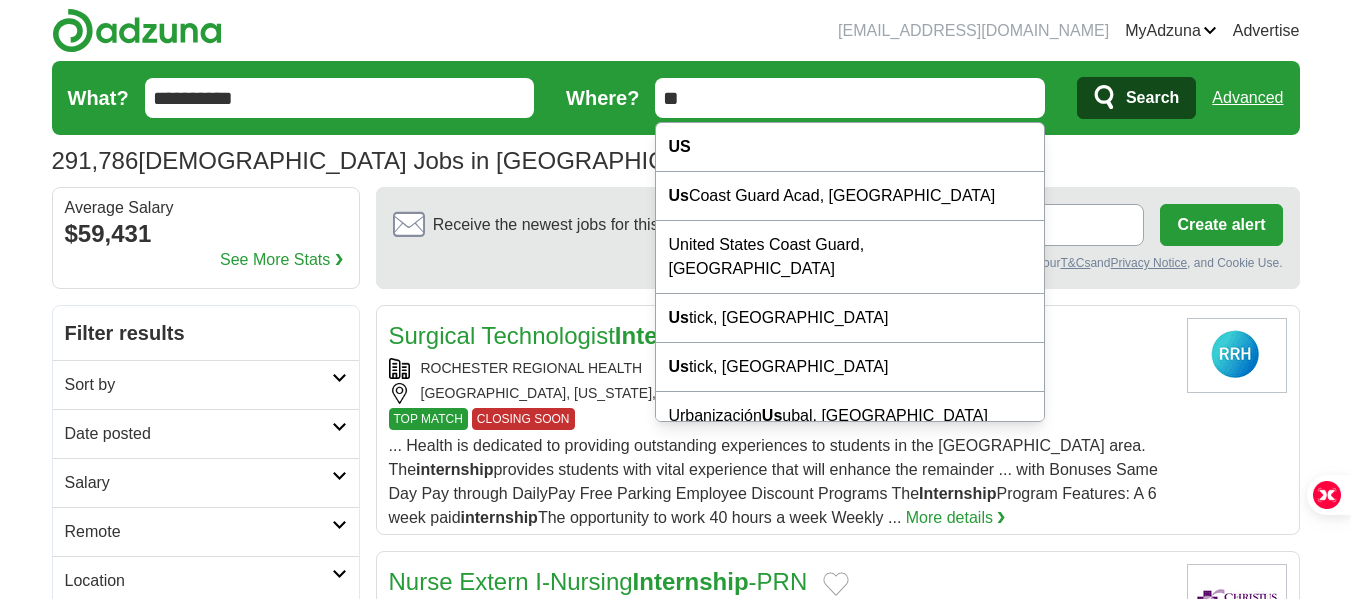 type on "*" 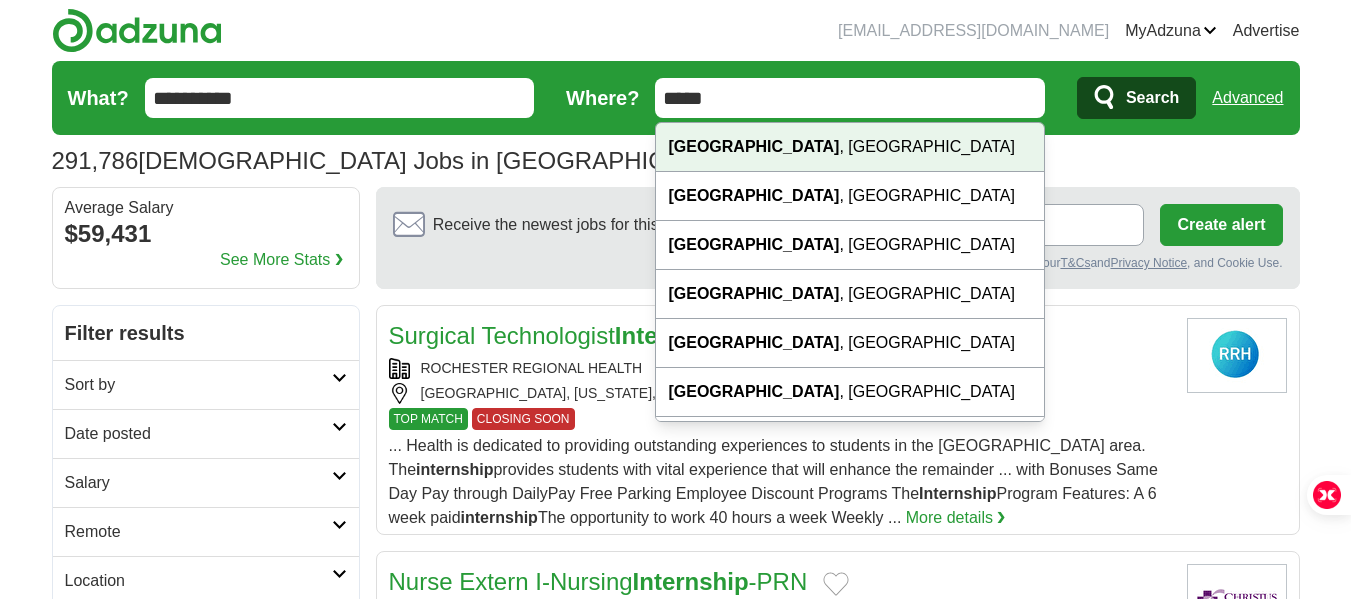 click on "bbnapad@gmail.com
MyAdzuna
Alerts
Favorites
Resumes
ApplyIQ
Preferences
Posted jobs
Logout
Advertise
291,786
Internship Jobs in US
Salary
Salary
Select a salary range
Salary from
from $10,000
from $20,000 from $40,000" at bounding box center (675, 1704) 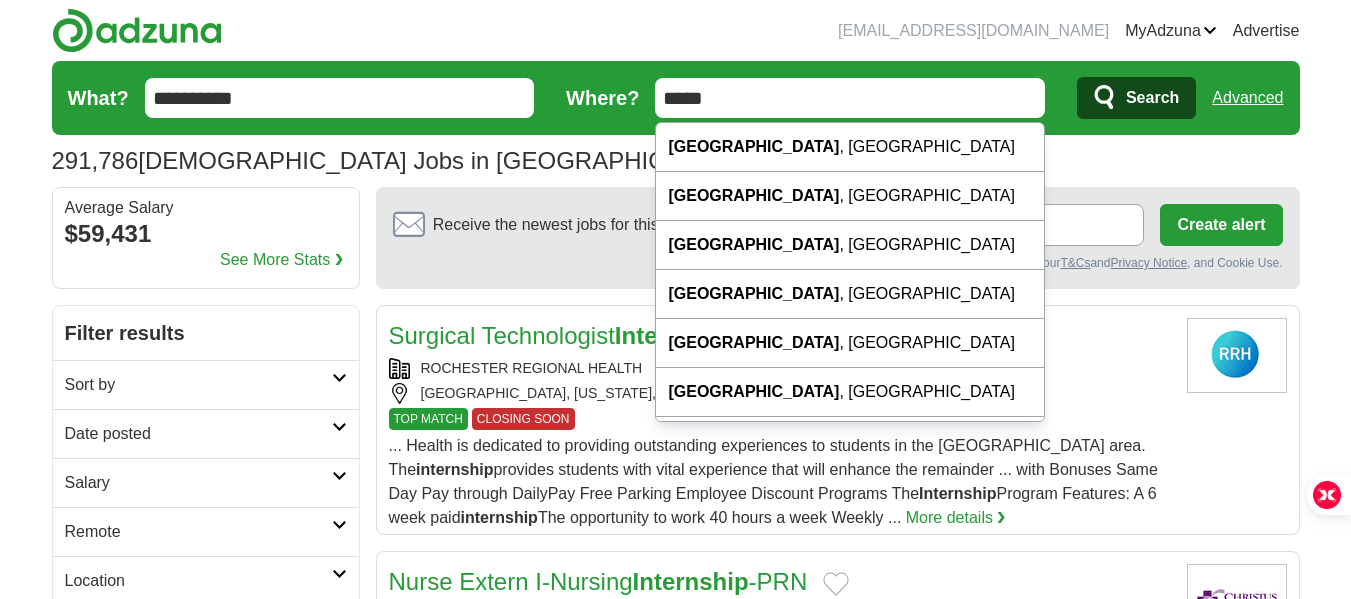click on "*****" at bounding box center [850, 98] 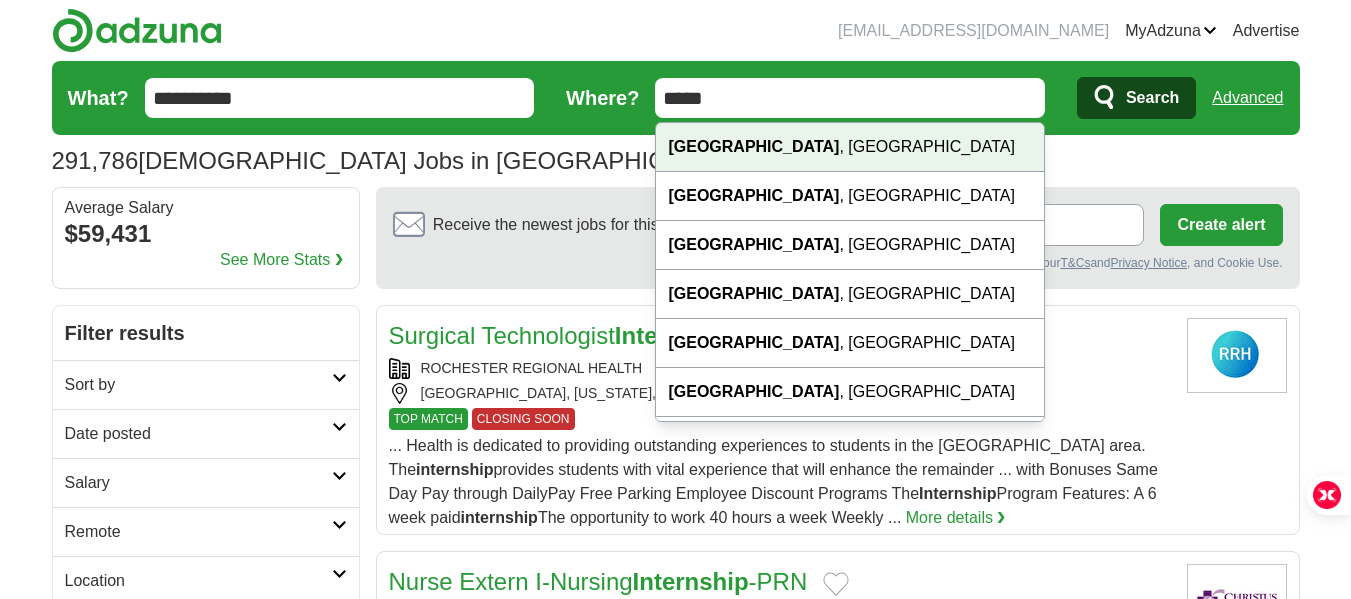 click on "bbnapad@gmail.com
MyAdzuna
Alerts
Favorites
Resumes
ApplyIQ
Preferences
Posted jobs
Logout
Advertise
291,786
Internship Jobs in US
Salary
Salary
Select a salary range
Salary from
from $10,000
from $20,000 from $40,000" at bounding box center (675, 1704) 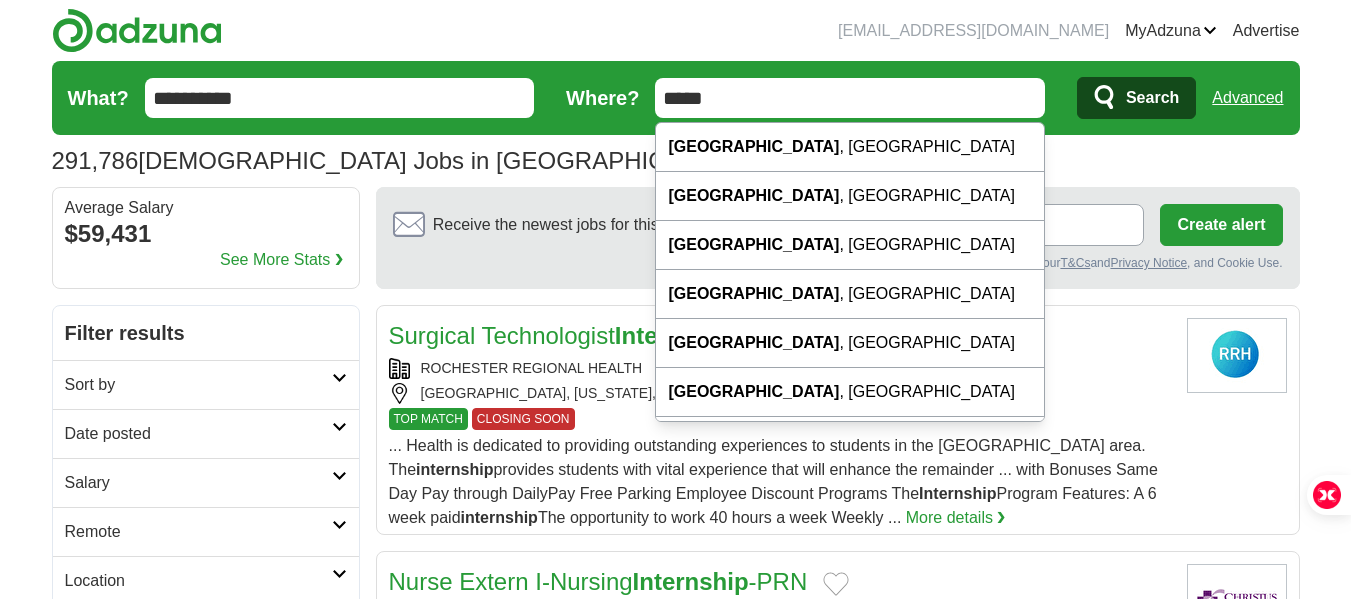 click on "*****" at bounding box center [850, 98] 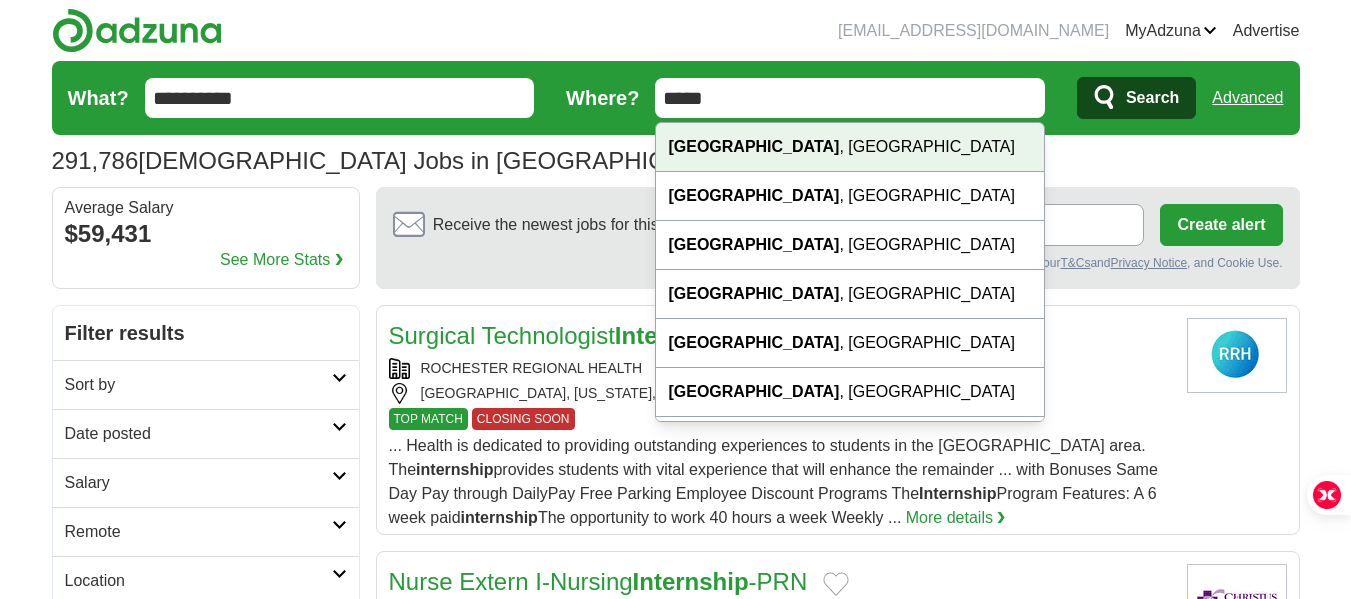 click on "Miami , FL" at bounding box center (850, 147) 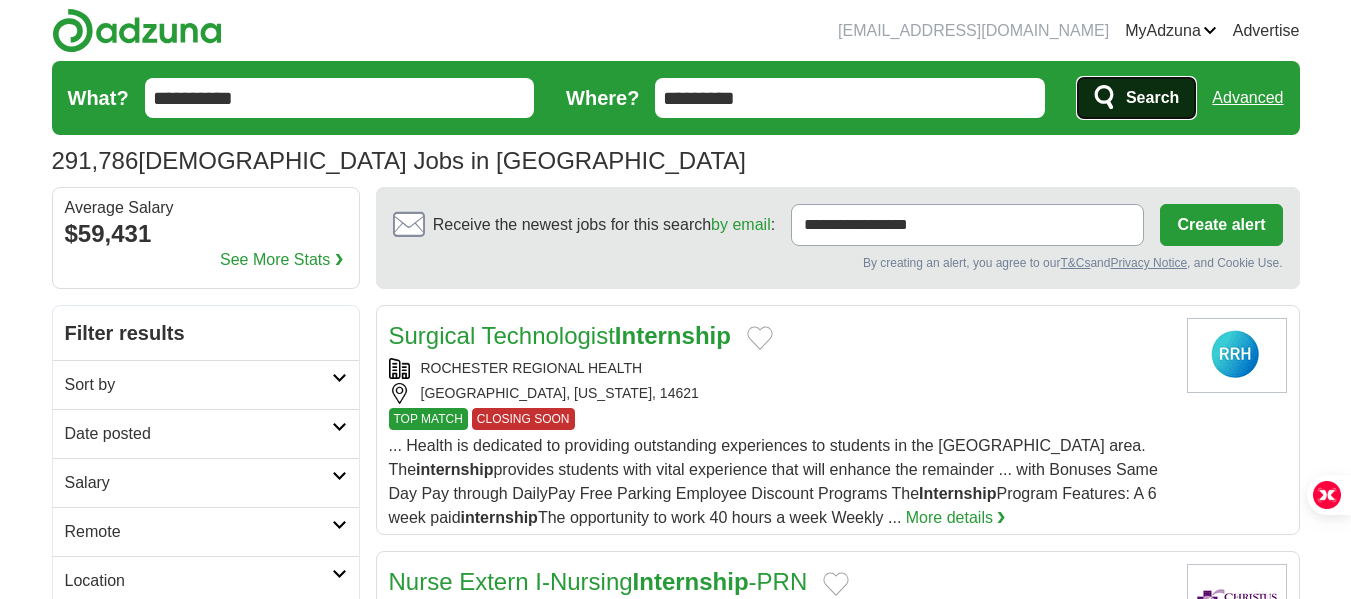 click on "Search" at bounding box center [1152, 98] 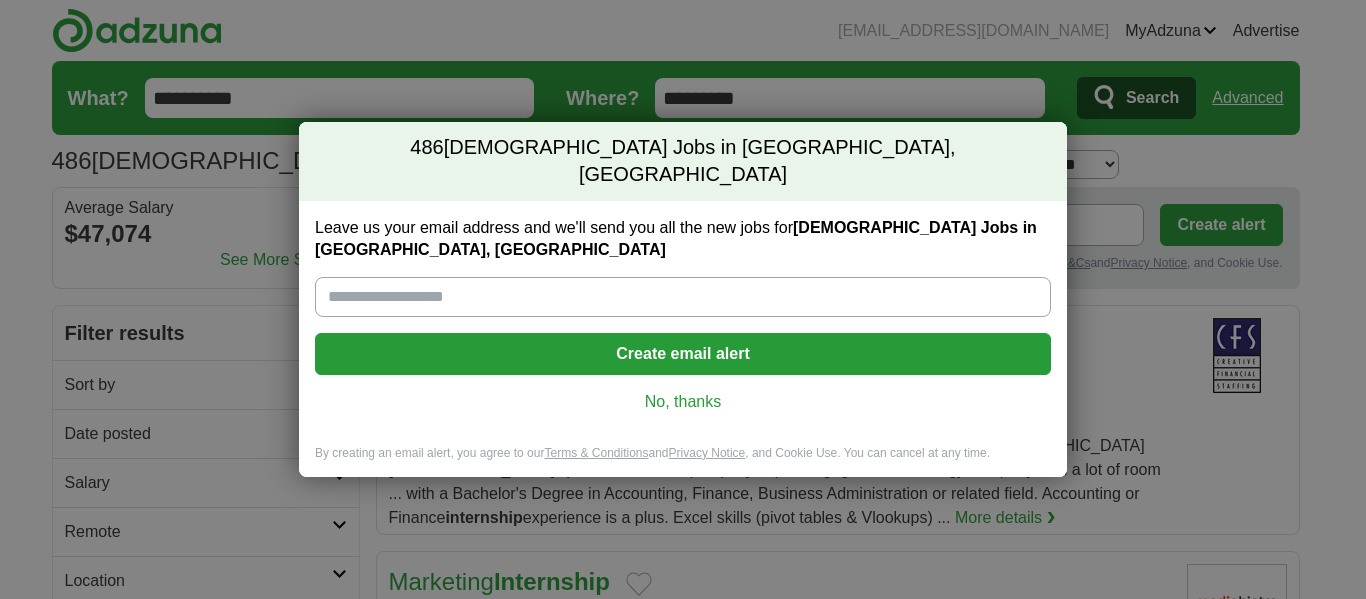 scroll, scrollTop: 0, scrollLeft: 0, axis: both 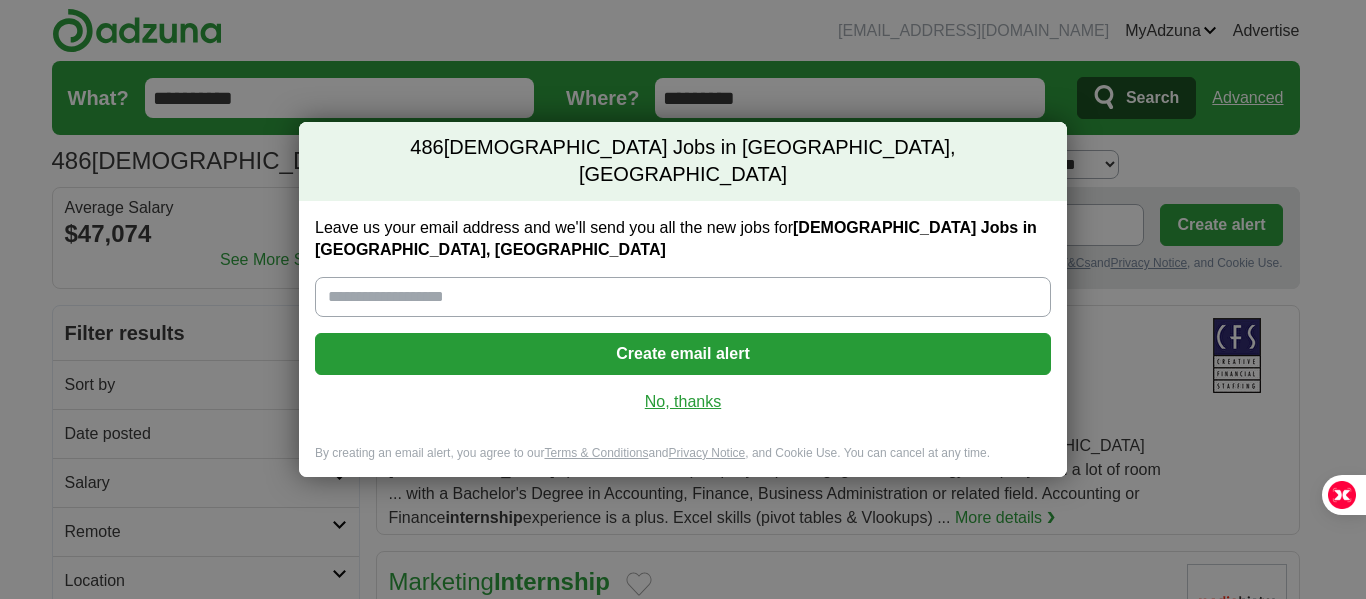 click on "No, thanks" at bounding box center [683, 402] 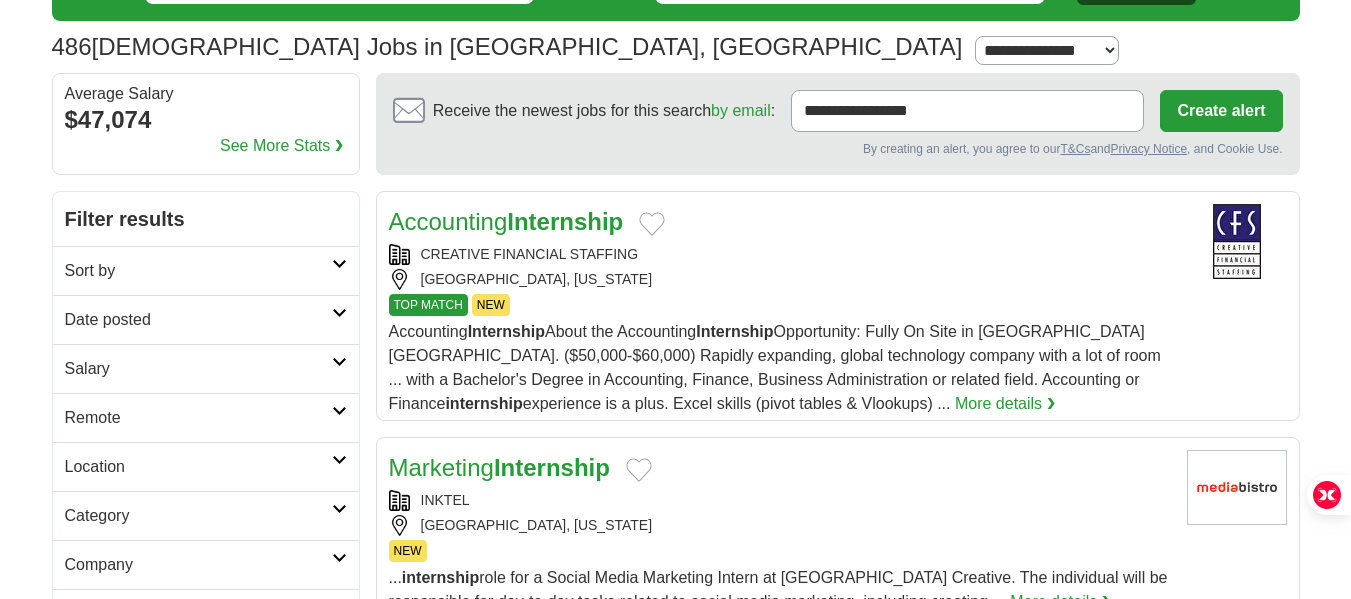 scroll, scrollTop: 200, scrollLeft: 0, axis: vertical 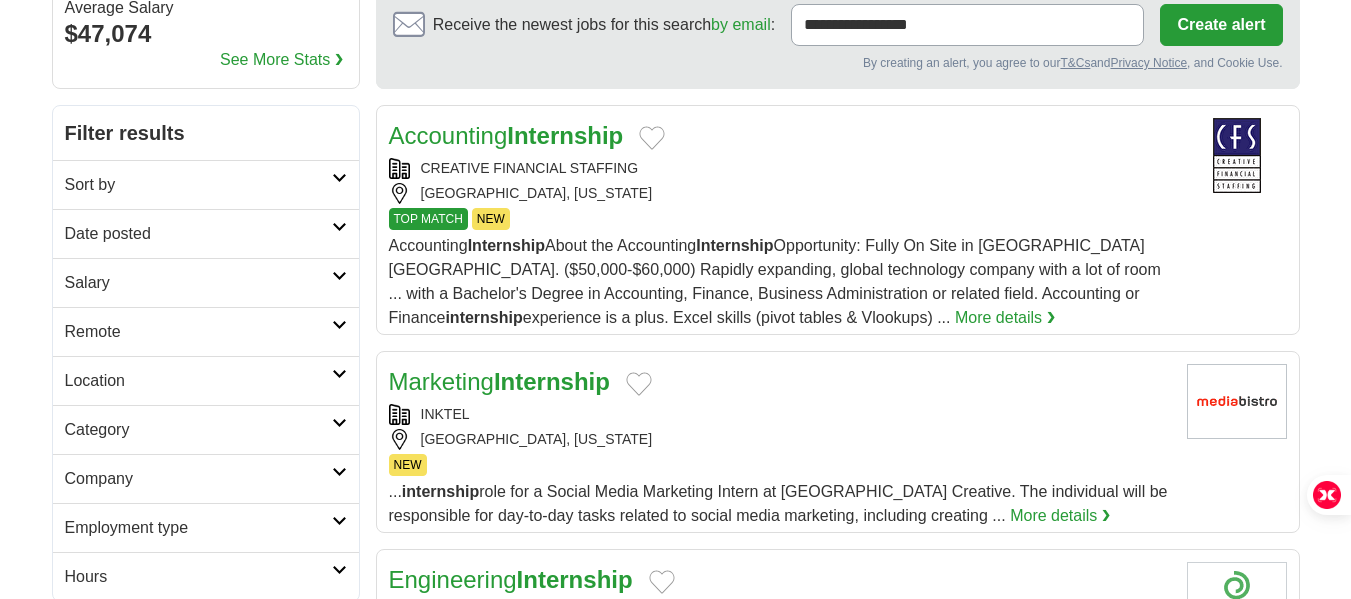 click at bounding box center (339, 374) 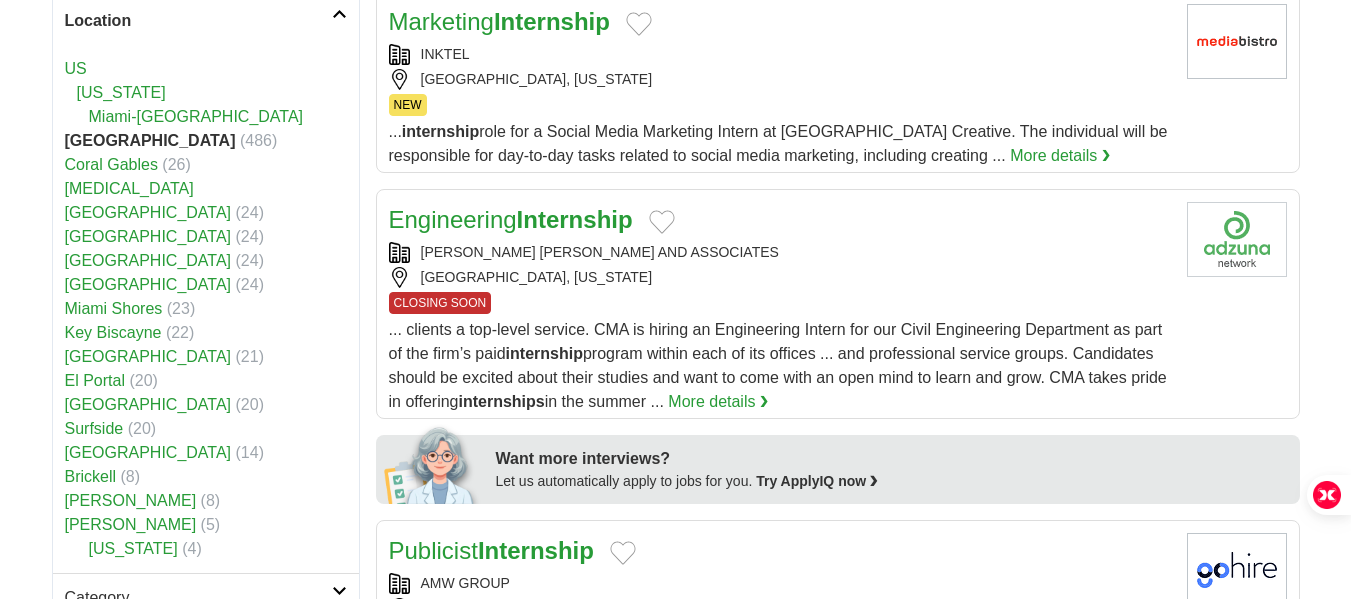 scroll, scrollTop: 568, scrollLeft: 0, axis: vertical 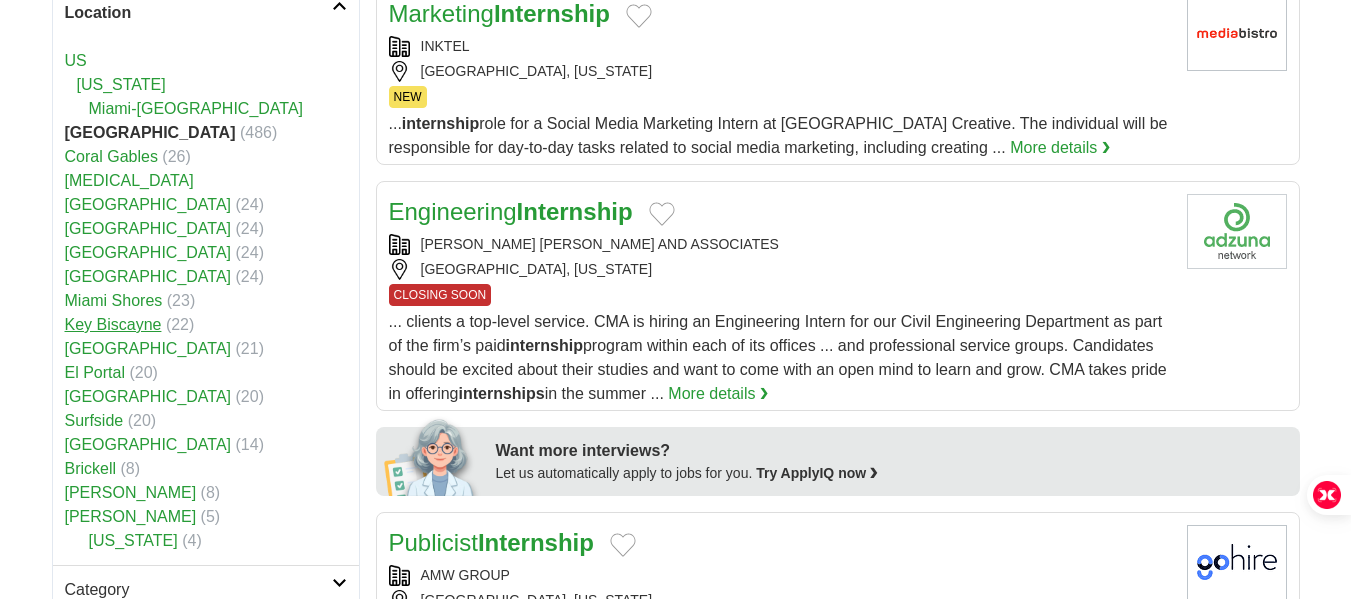 click on "Key Biscayne" at bounding box center (113, 324) 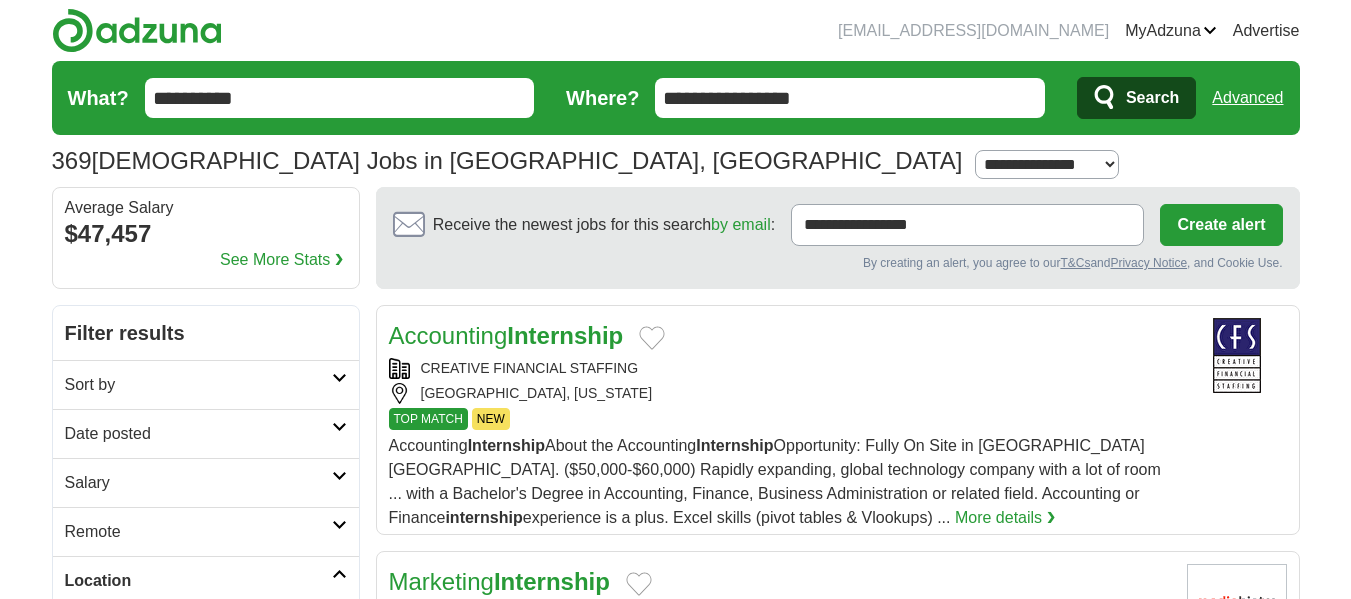 scroll, scrollTop: 0, scrollLeft: 0, axis: both 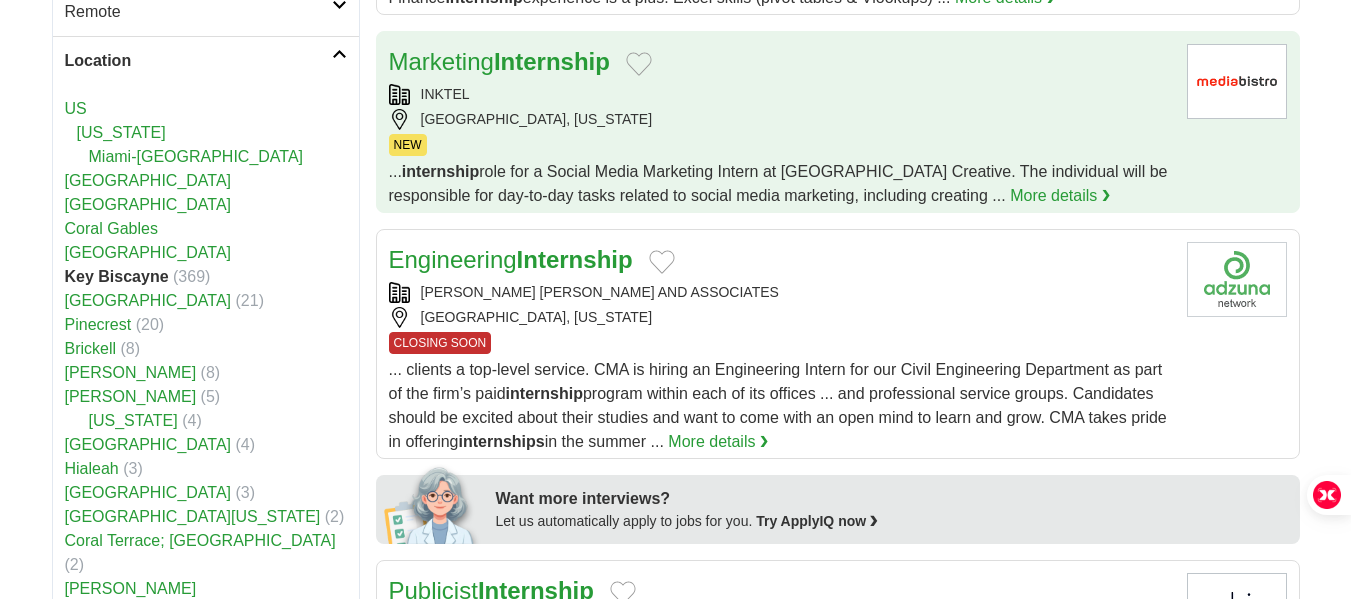 click on "INKTEL" at bounding box center [780, 94] 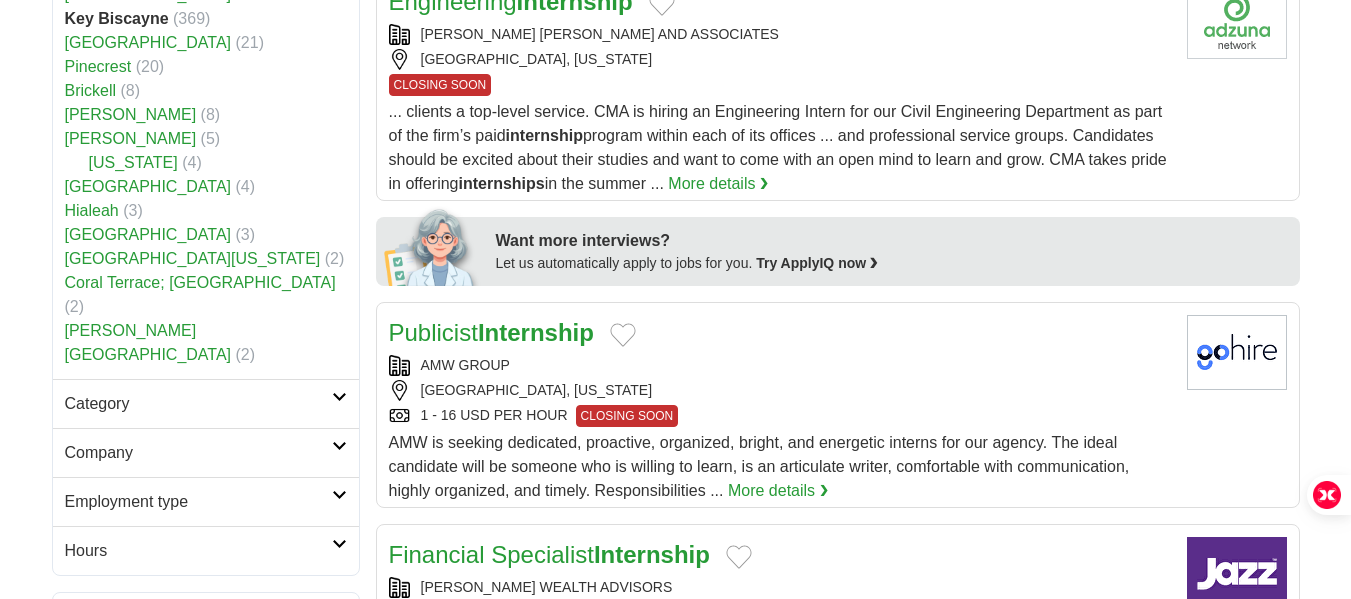 scroll, scrollTop: 880, scrollLeft: 0, axis: vertical 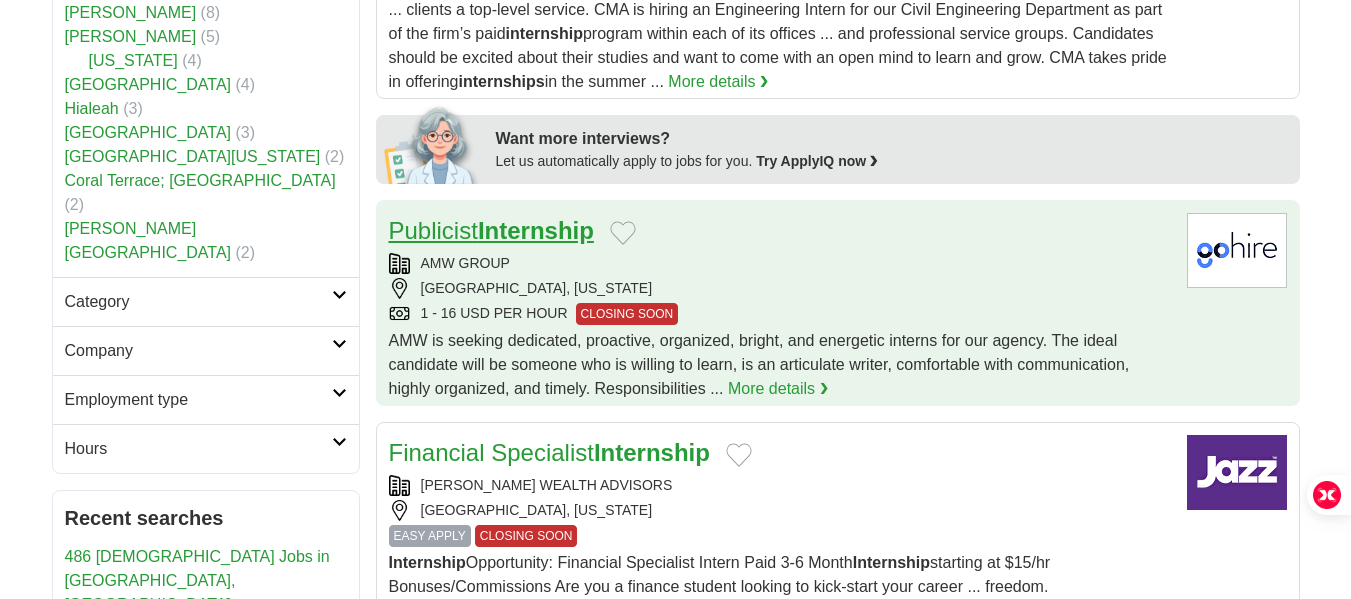 click on "Internship" at bounding box center (536, 230) 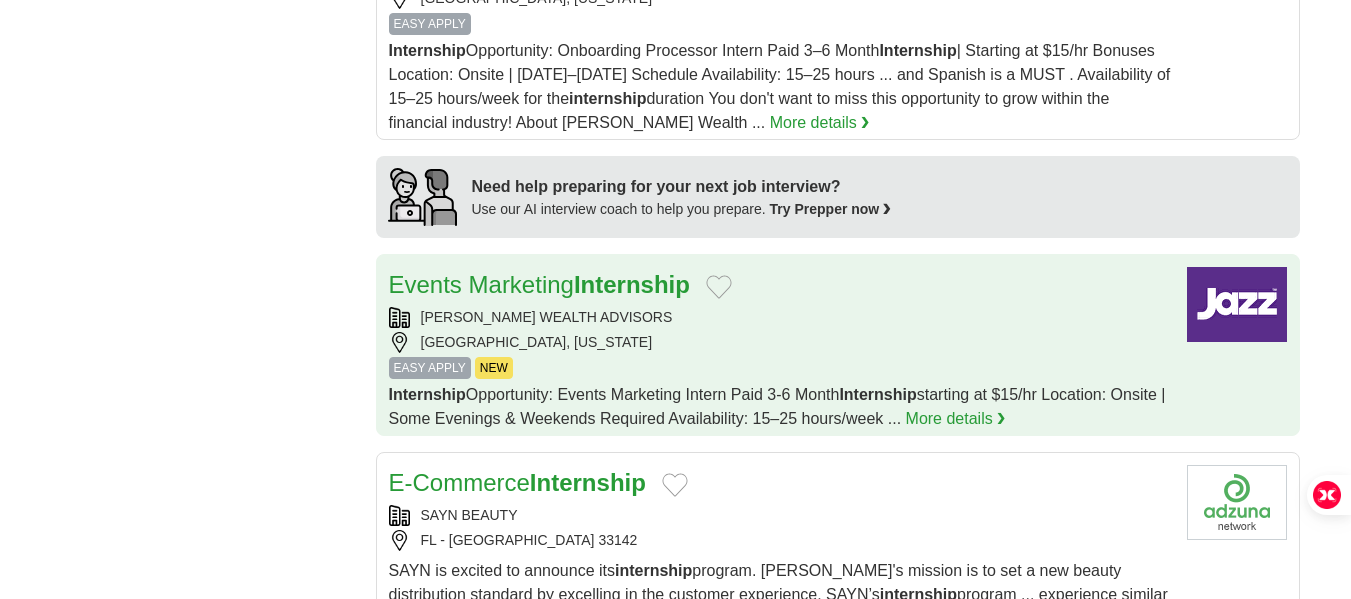 scroll, scrollTop: 1720, scrollLeft: 0, axis: vertical 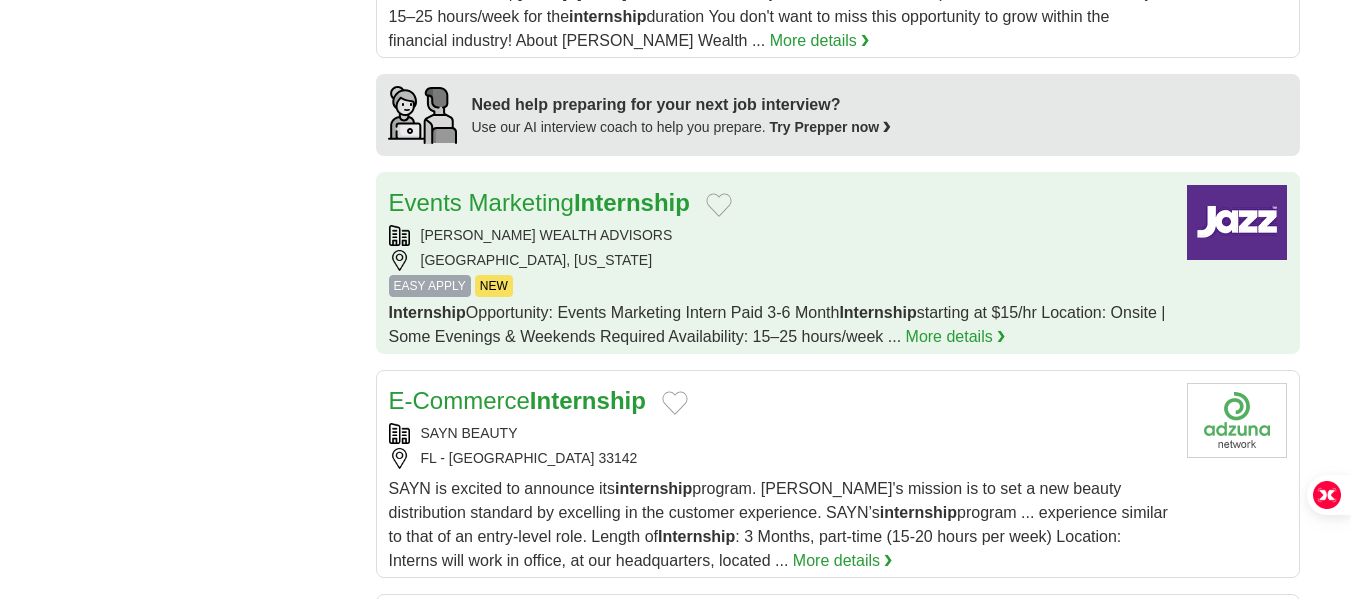 click on "[GEOGRAPHIC_DATA], [US_STATE]" at bounding box center (780, 260) 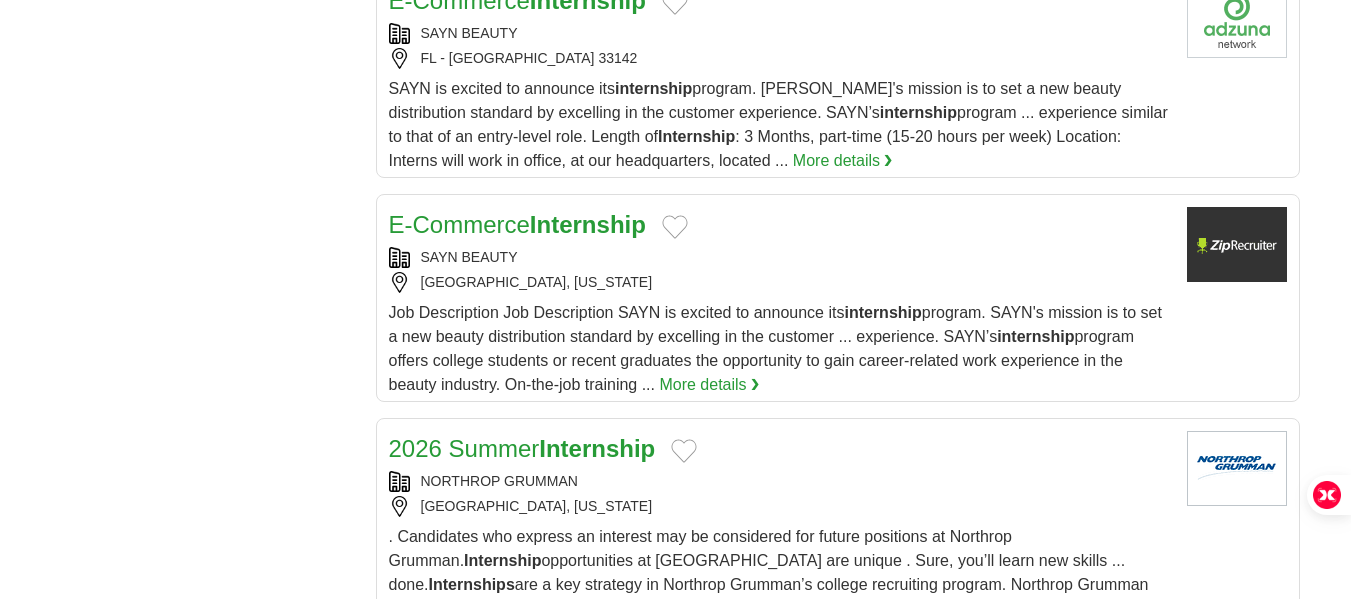 scroll, scrollTop: 2280, scrollLeft: 0, axis: vertical 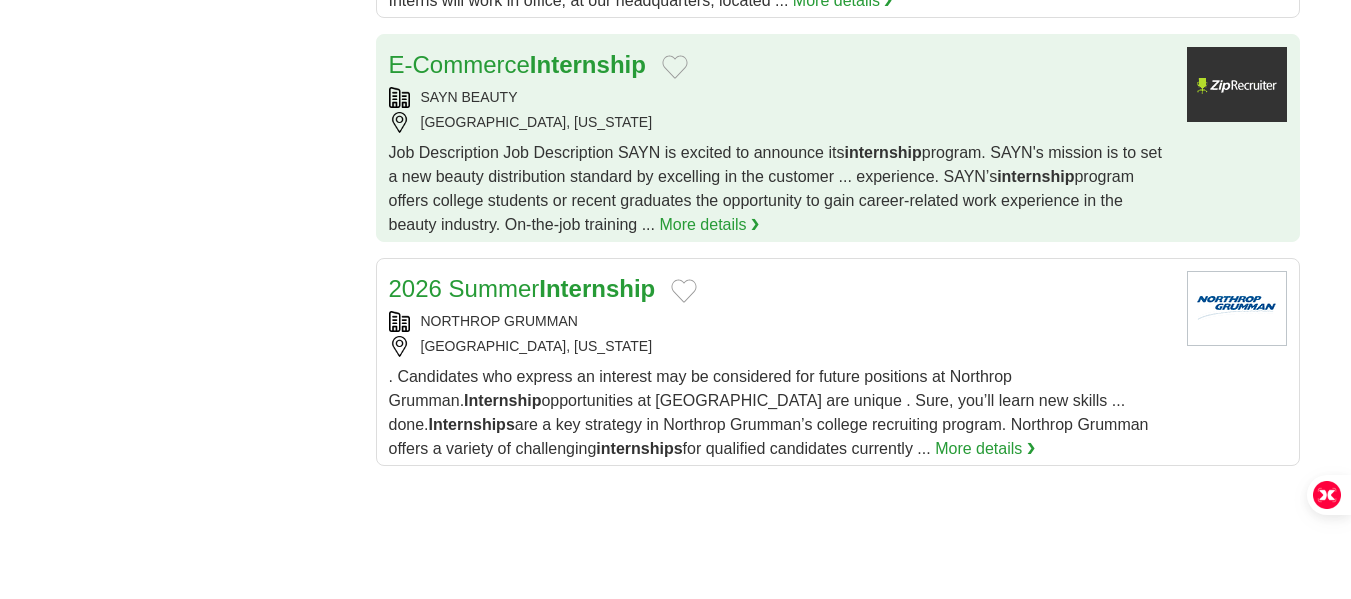 click on "SAYN BEAUTY" at bounding box center (780, 97) 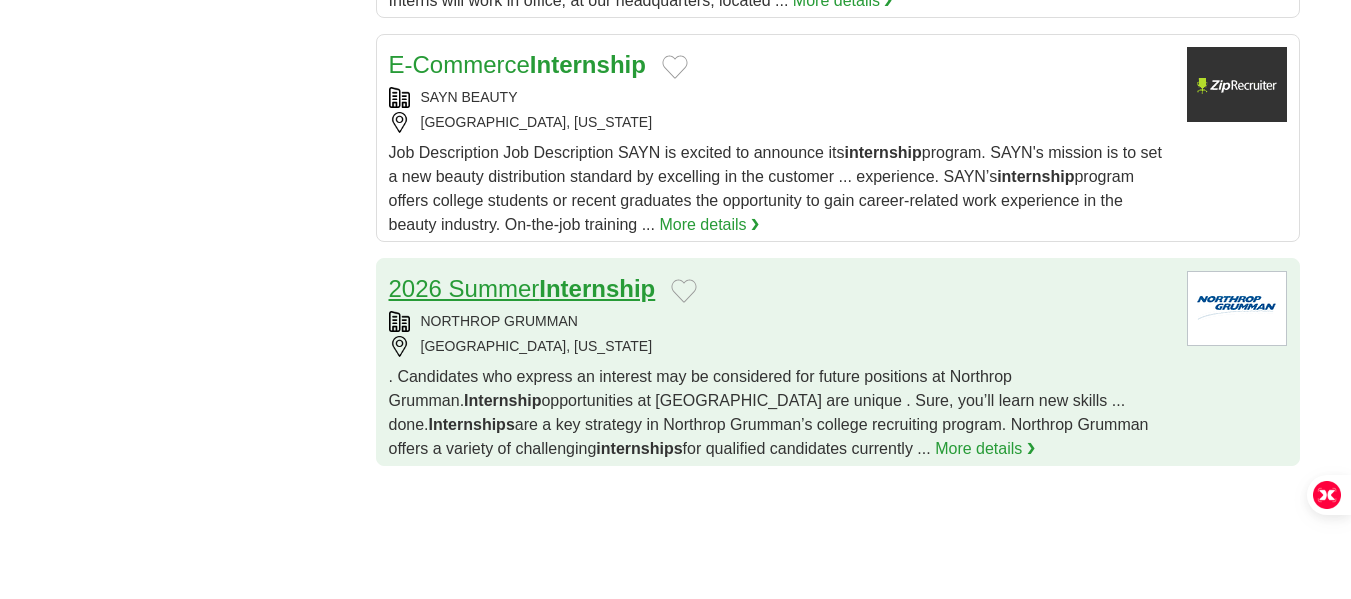 click on "Internship" at bounding box center (597, 288) 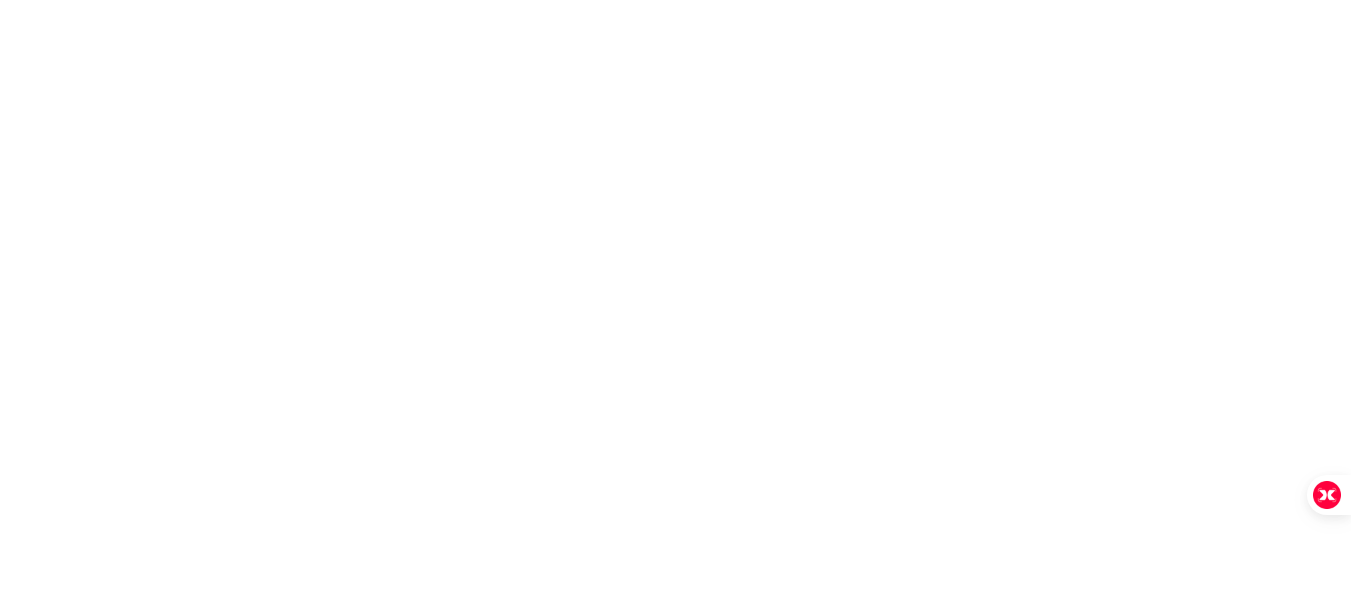 scroll, scrollTop: 2280, scrollLeft: 0, axis: vertical 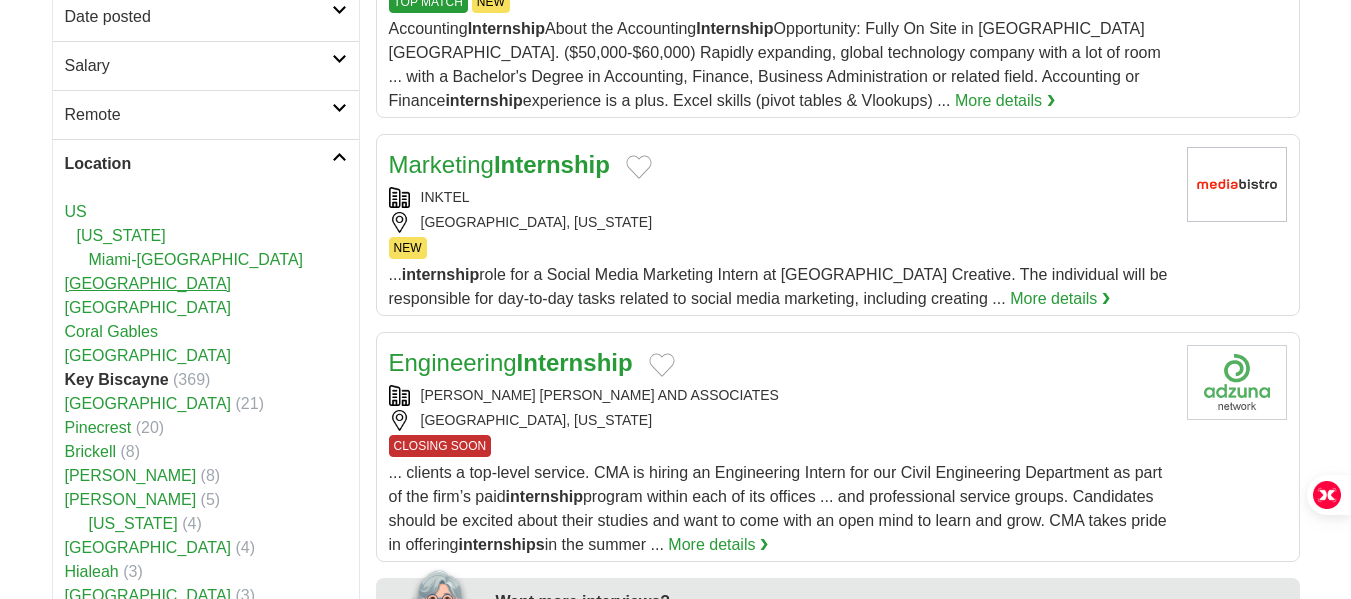 click on "[GEOGRAPHIC_DATA]" at bounding box center (148, 283) 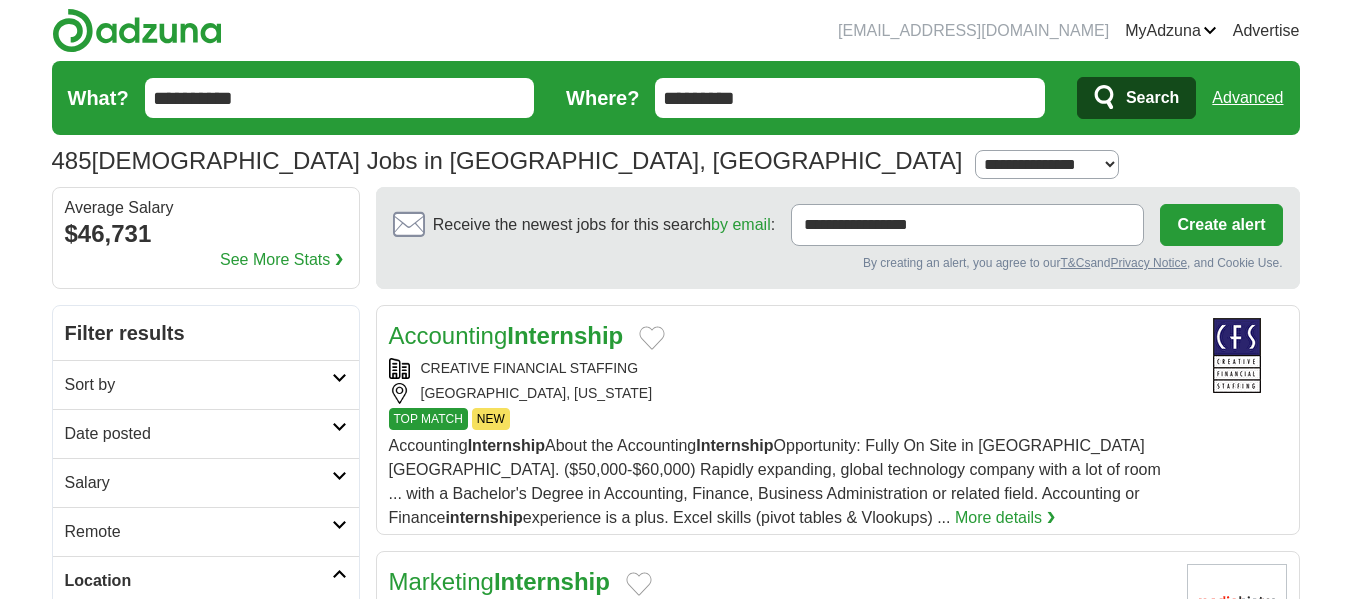 scroll, scrollTop: 0, scrollLeft: 0, axis: both 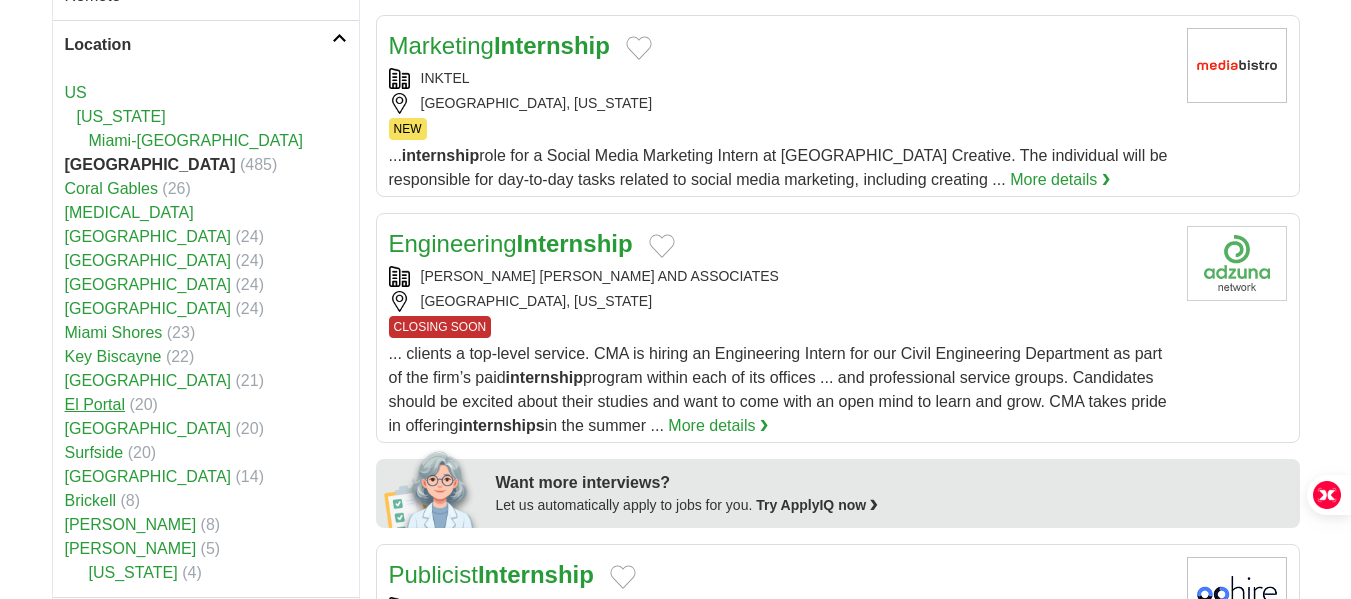 click on "El Portal" at bounding box center [95, 404] 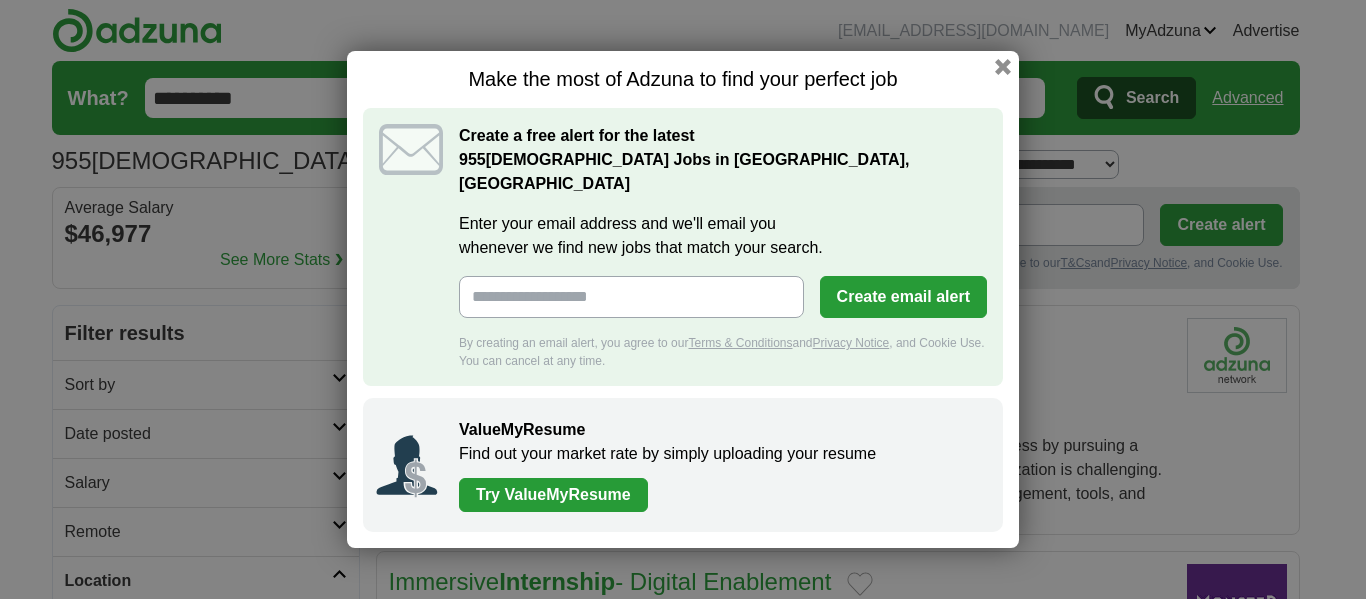 scroll, scrollTop: 0, scrollLeft: 0, axis: both 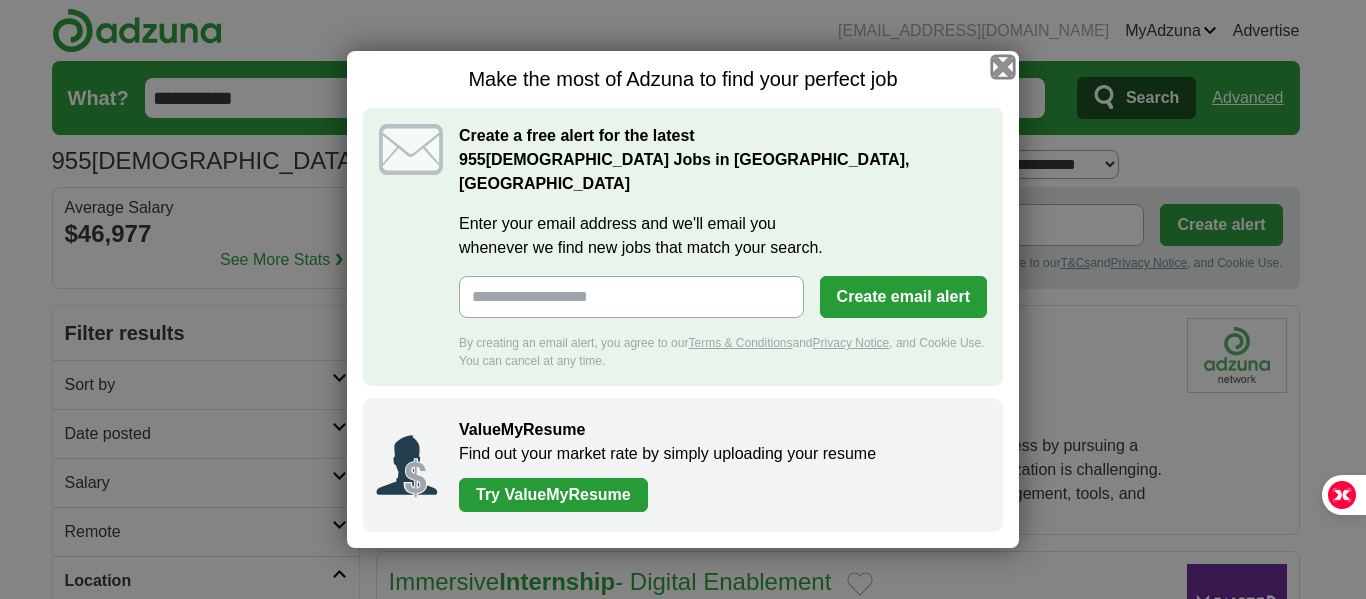 click at bounding box center (1003, 67) 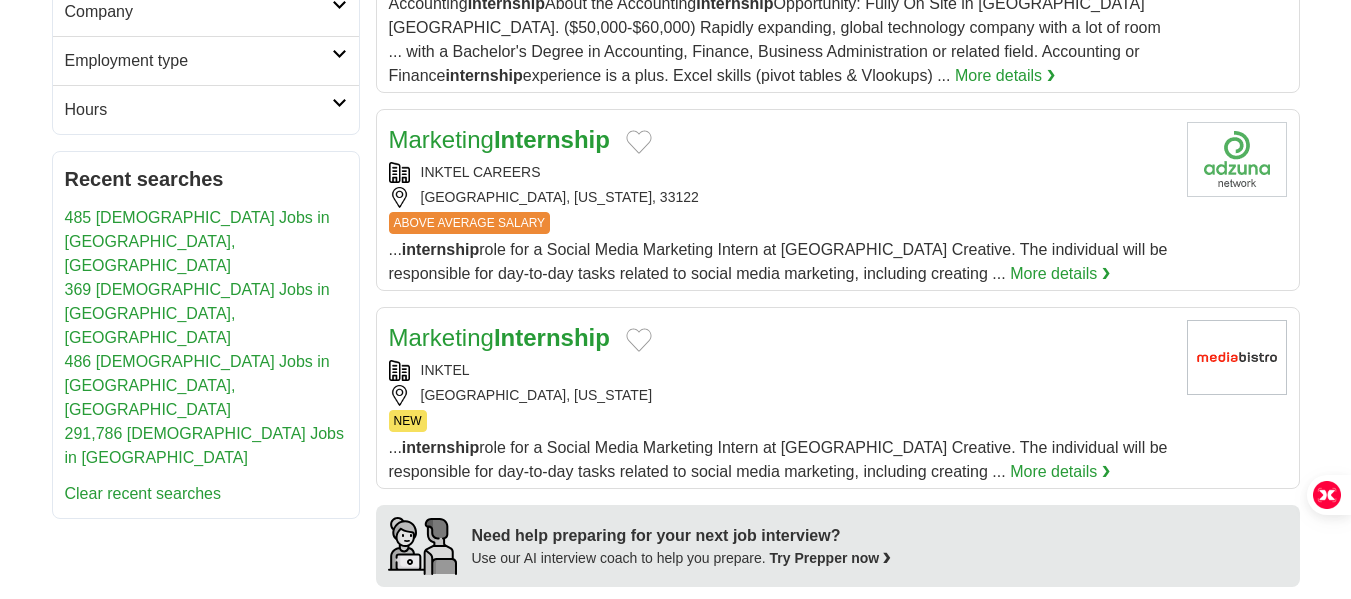 scroll, scrollTop: 0, scrollLeft: 0, axis: both 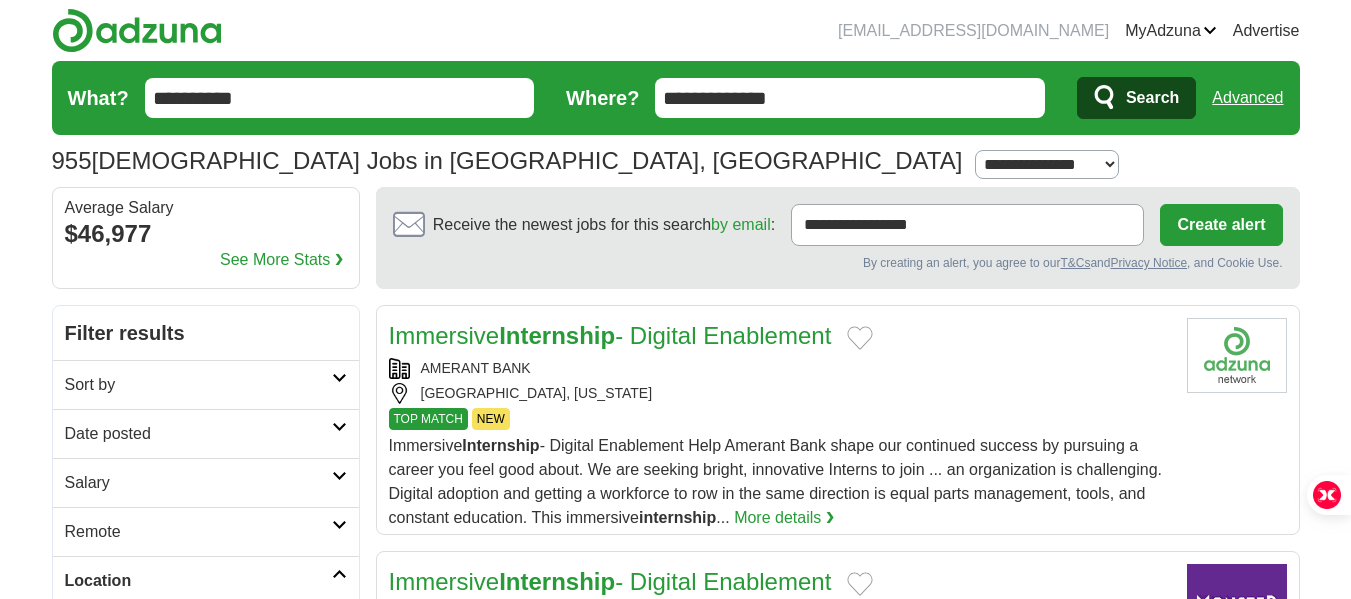click on "[EMAIL_ADDRESS][DOMAIN_NAME]
[GEOGRAPHIC_DATA]
Alerts
Favorites
Resumes
ApplyIQ
Preferences
Posted jobs
Logout
Advertise
955
[DEMOGRAPHIC_DATA] Jobs in [GEOGRAPHIC_DATA], [GEOGRAPHIC_DATA]
[GEOGRAPHIC_DATA]
[GEOGRAPHIC_DATA]
Select a salary range
Salary from
from $10,000
from $20,000" at bounding box center [675, 2383] 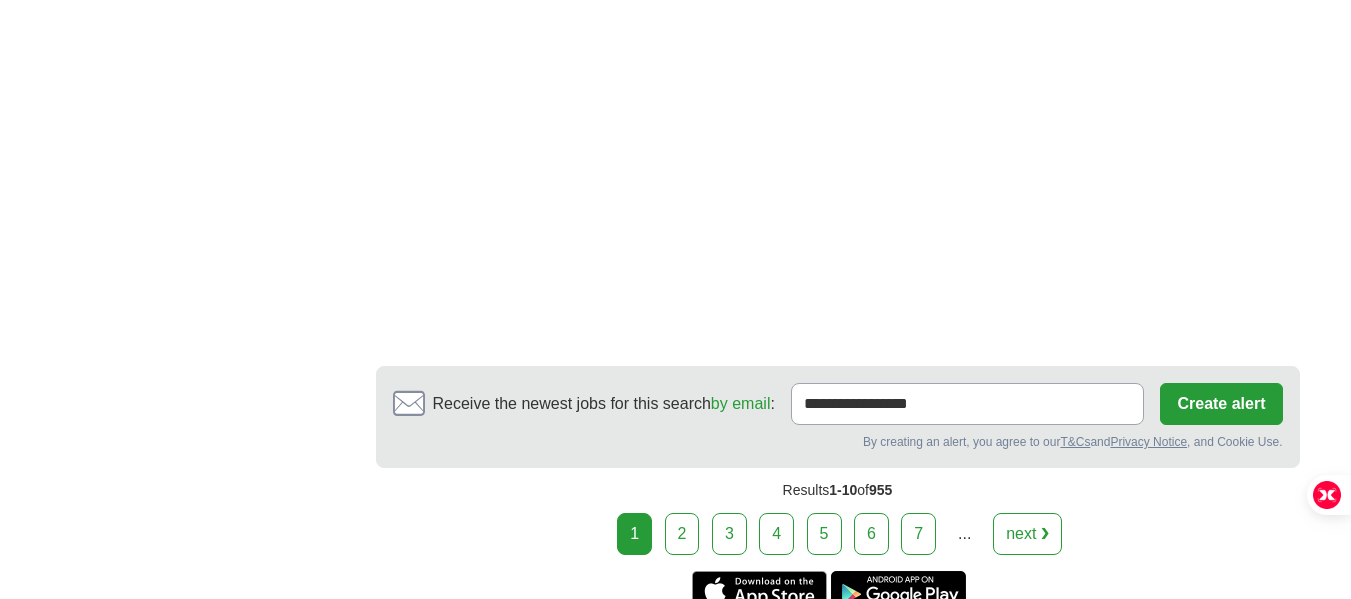 scroll, scrollTop: 3560, scrollLeft: 0, axis: vertical 